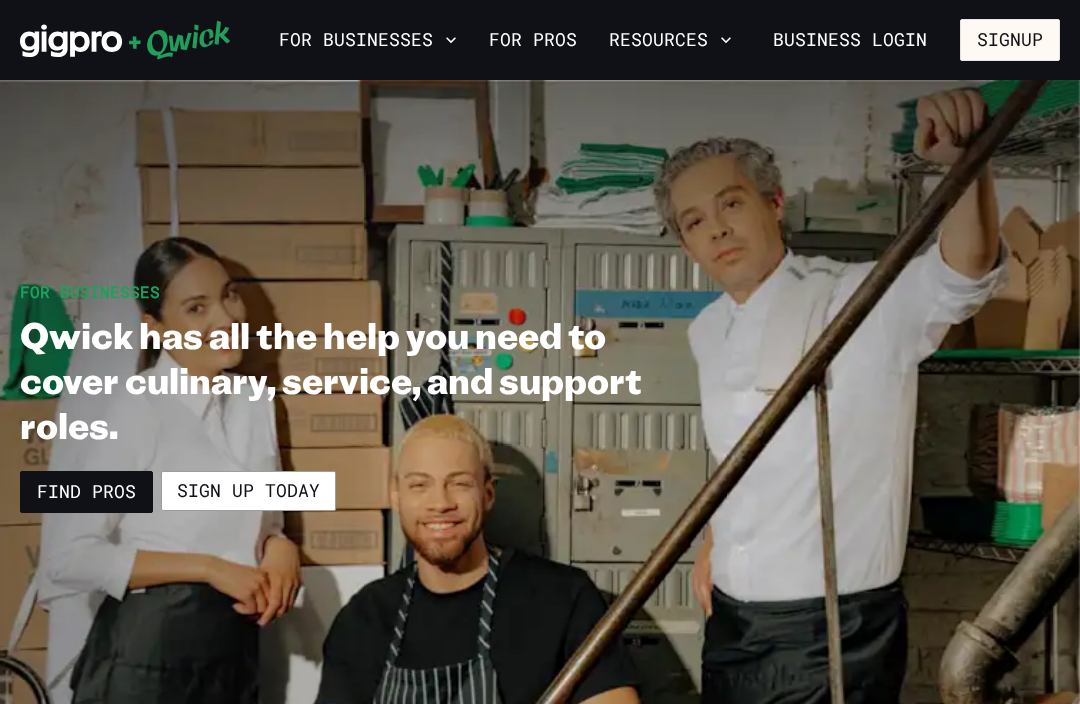 click on "Sign up today" at bounding box center (248, 491) 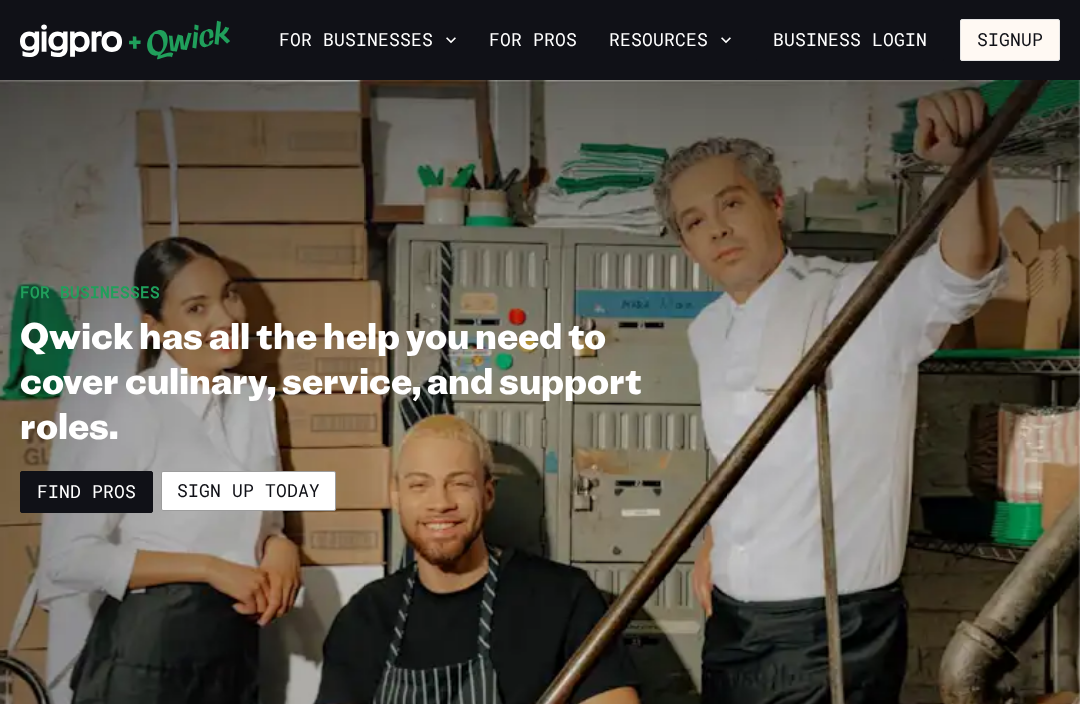 scroll, scrollTop: 0, scrollLeft: 0, axis: both 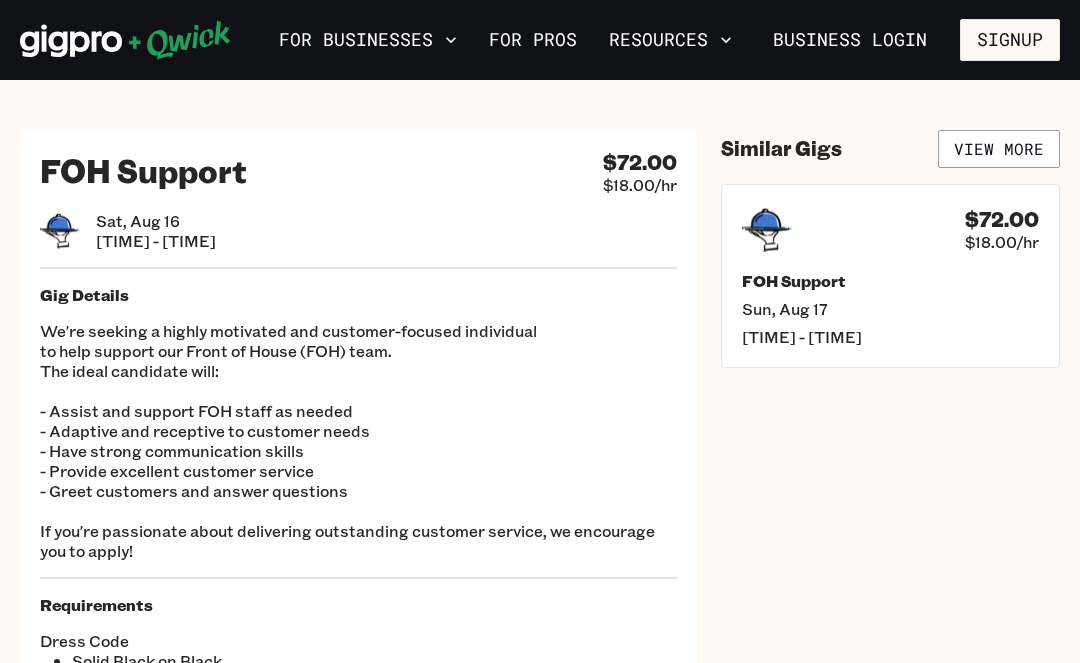 click on "FOH Support [DAY], [MONTH] [NUMBER] [TIME] - [TIME]" at bounding box center (890, 309) 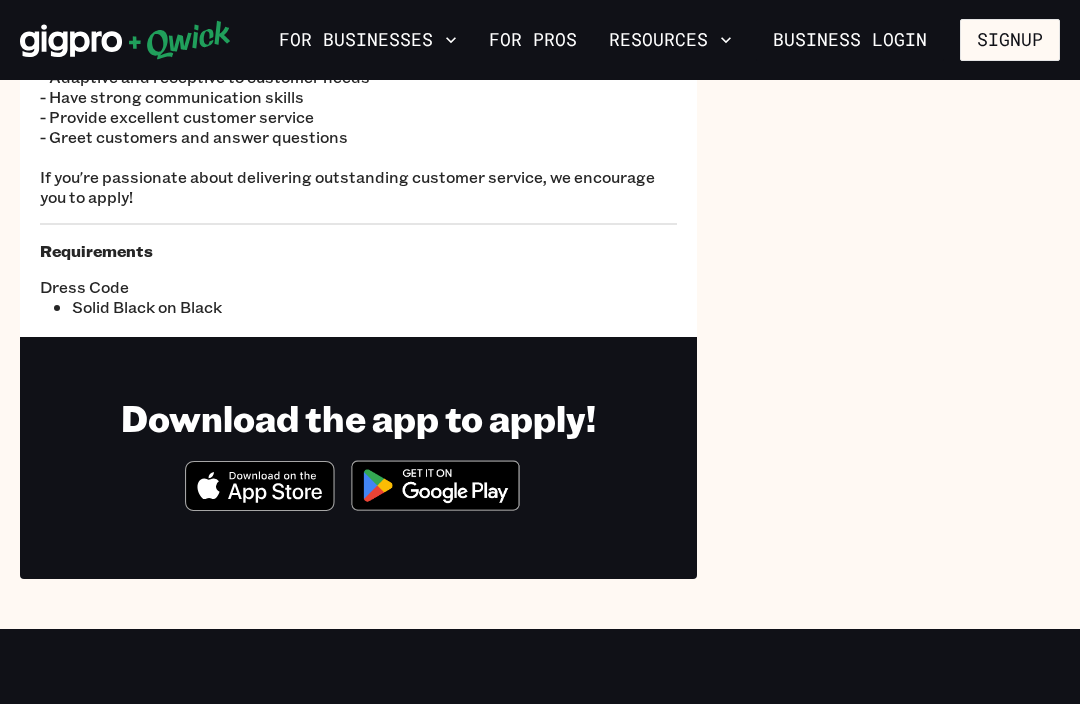 scroll, scrollTop: 338, scrollLeft: 0, axis: vertical 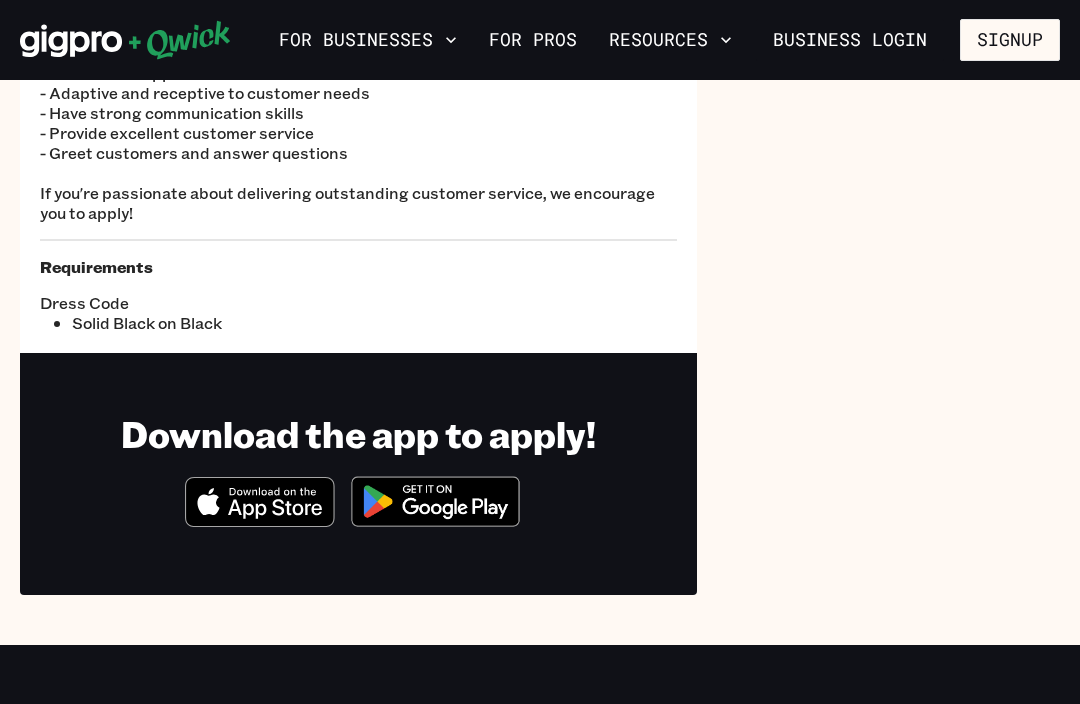 click 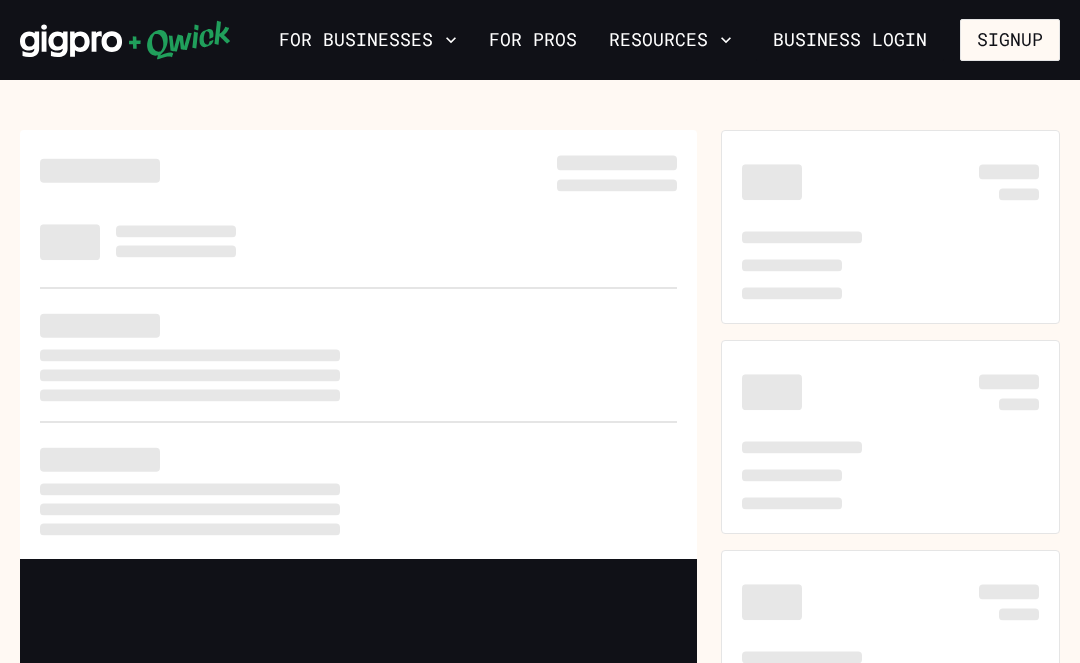 scroll, scrollTop: 0, scrollLeft: 0, axis: both 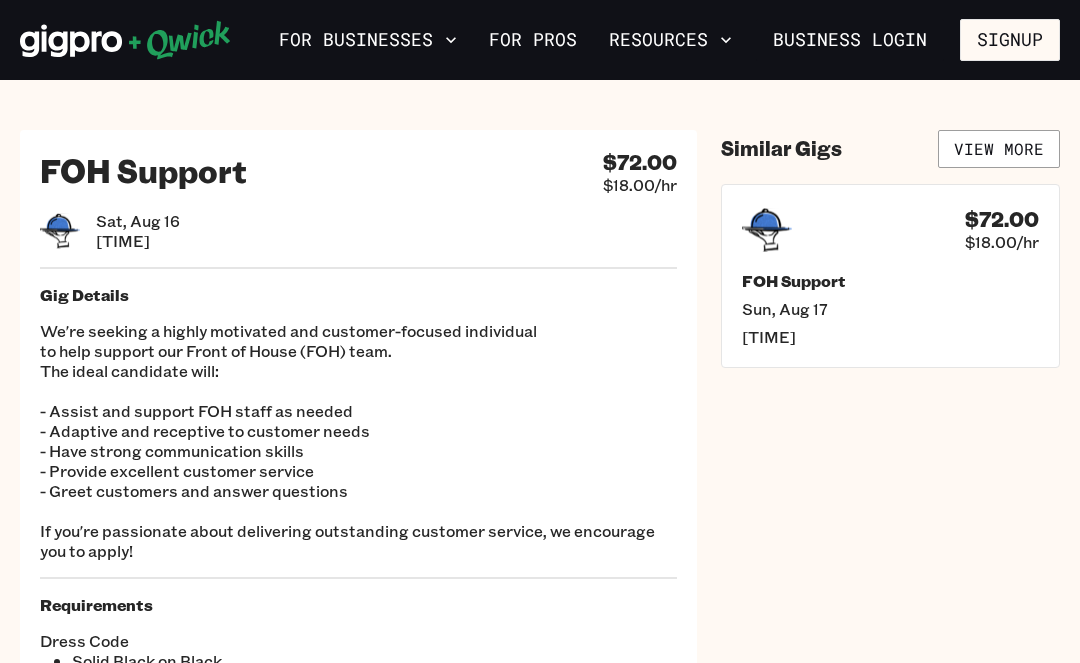 click on "Signup" at bounding box center (1010, 40) 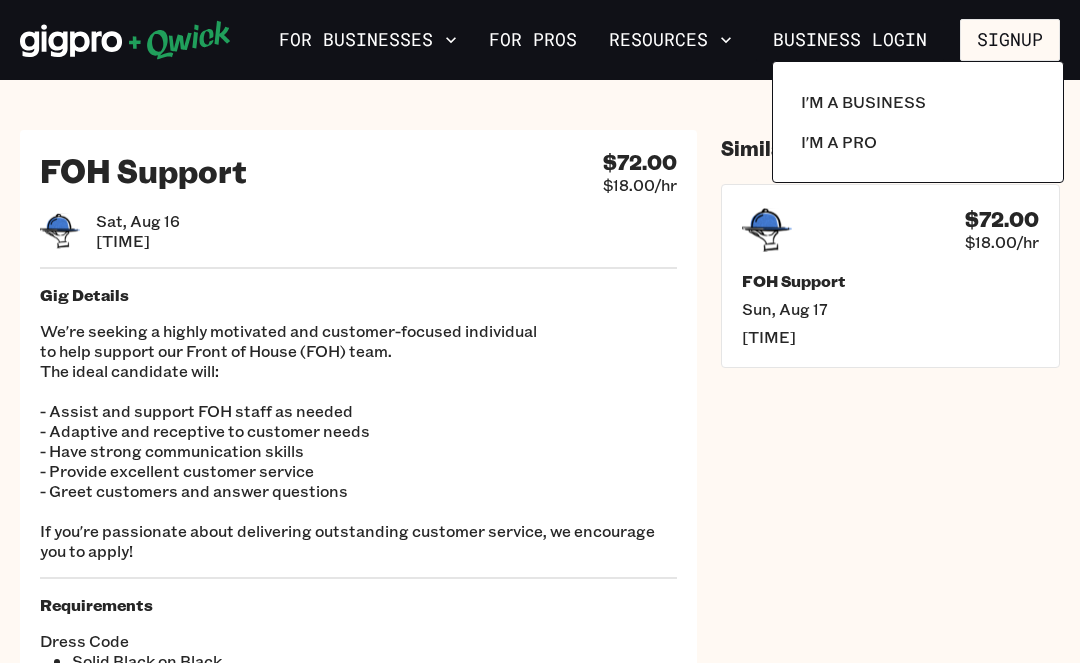 click on "I'm a Pro" at bounding box center [839, 142] 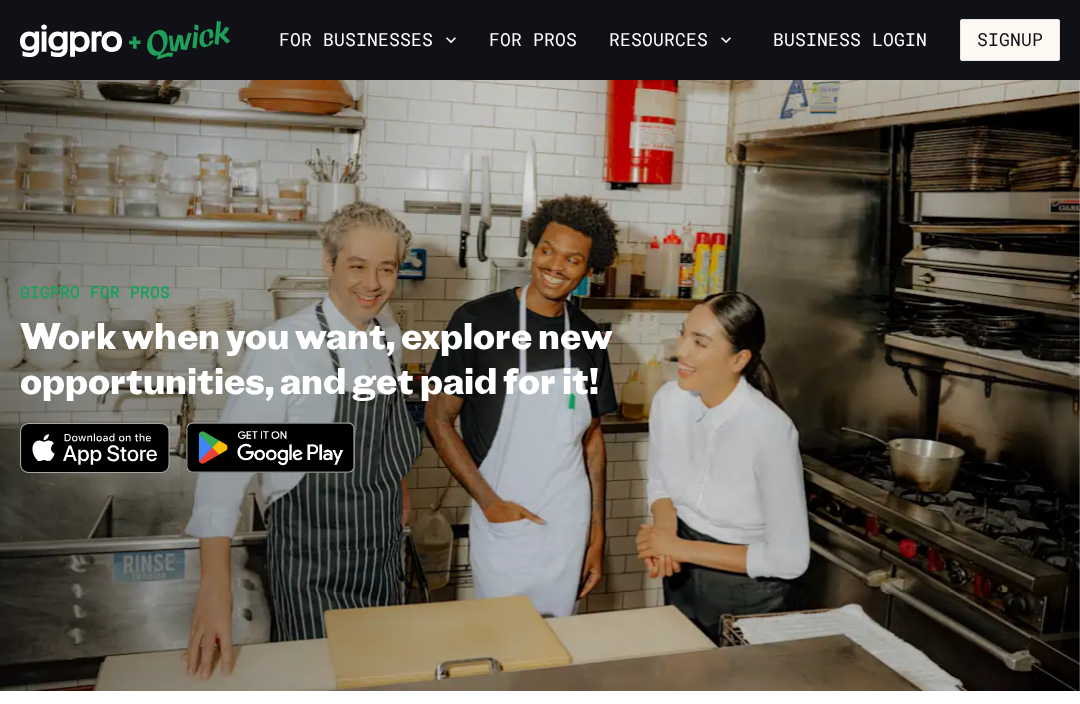 click on "Signup" at bounding box center (1010, 40) 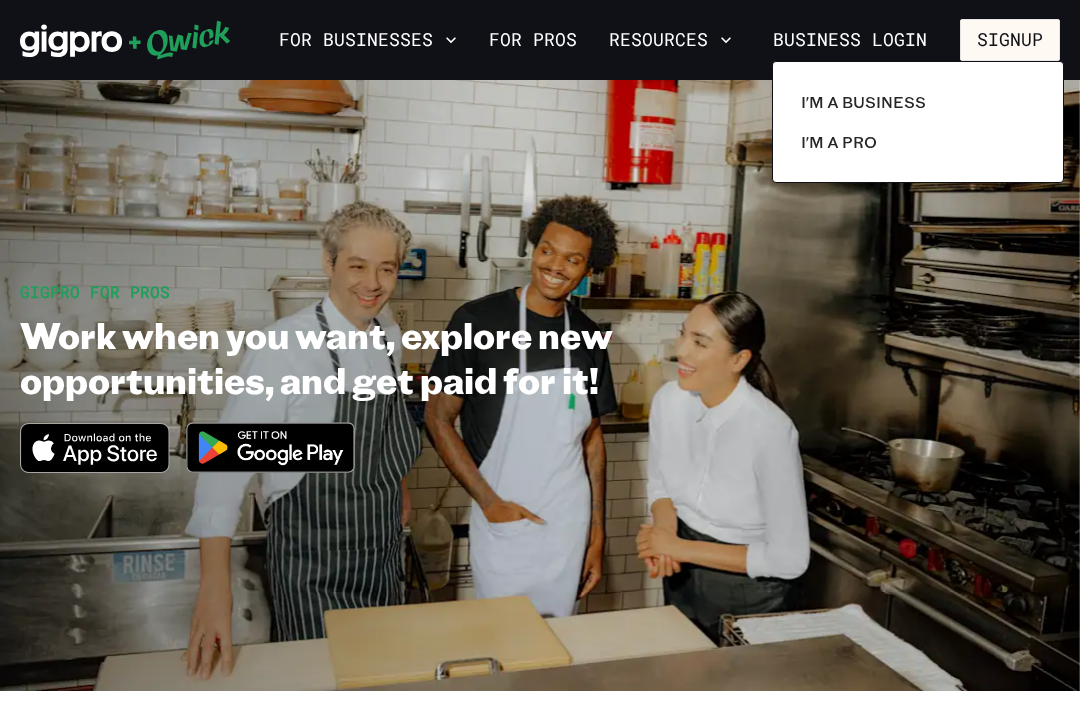 click on "I'm a Pro" at bounding box center (839, 142) 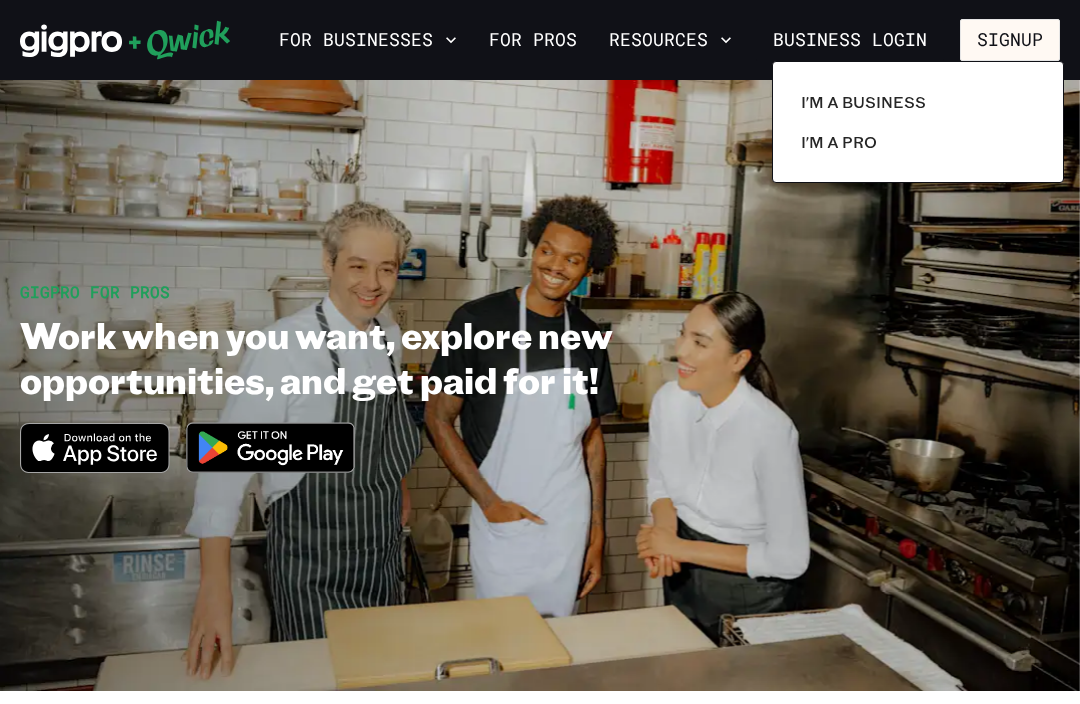 click at bounding box center [540, 352] 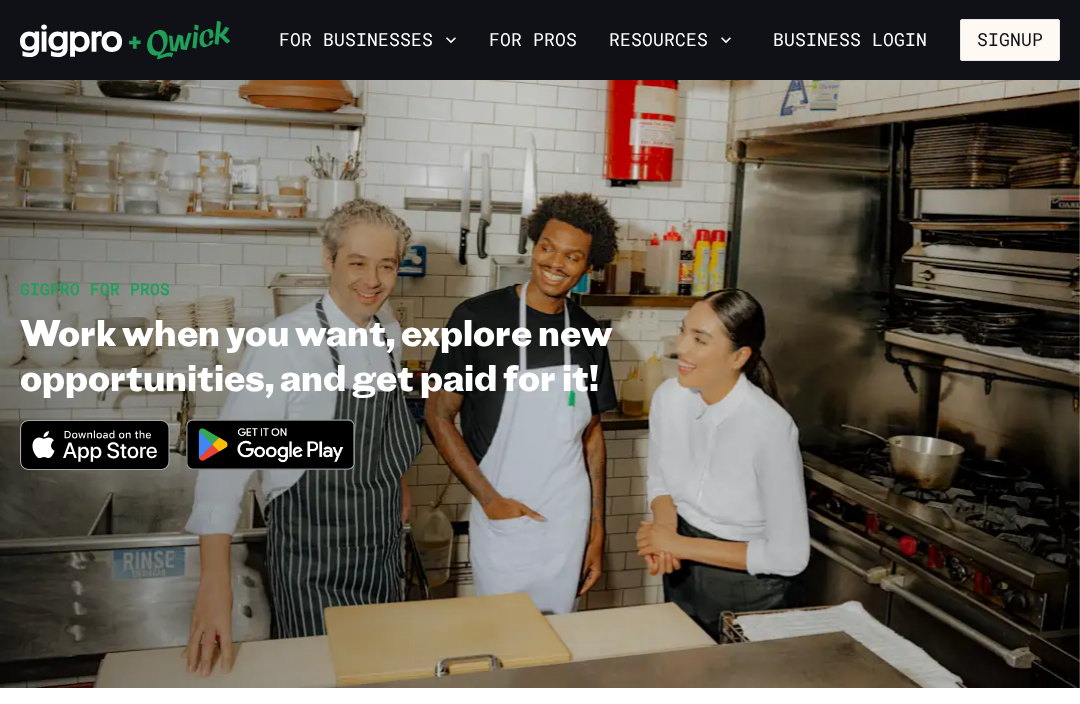 scroll, scrollTop: 0, scrollLeft: 0, axis: both 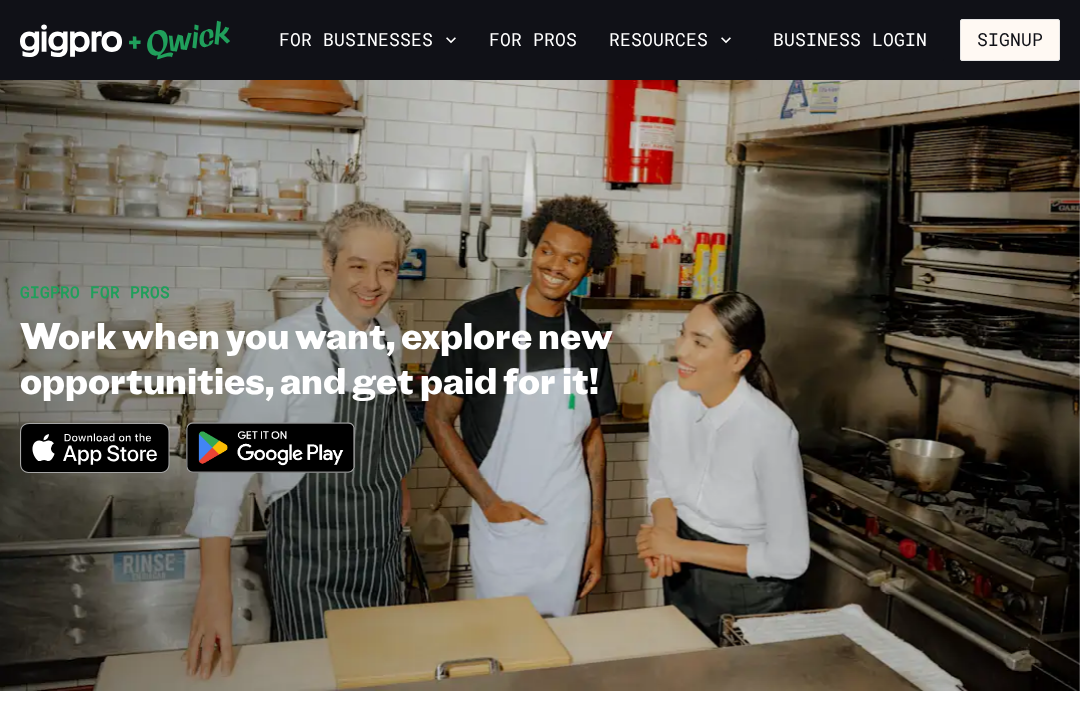 click 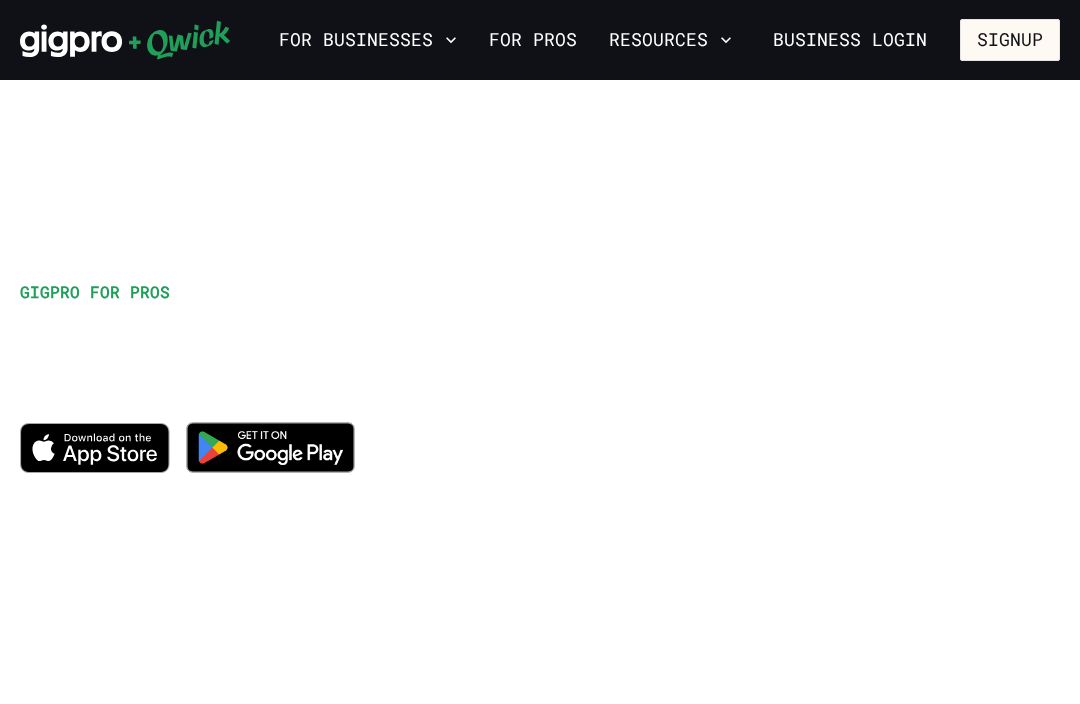 scroll, scrollTop: 107, scrollLeft: 0, axis: vertical 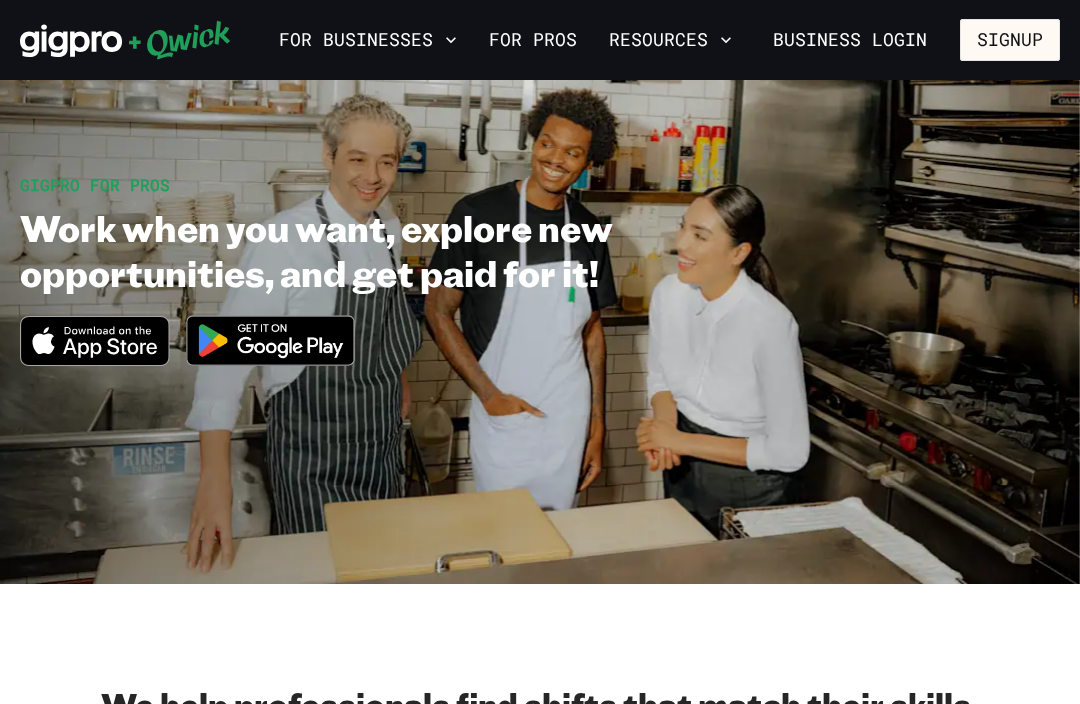 click 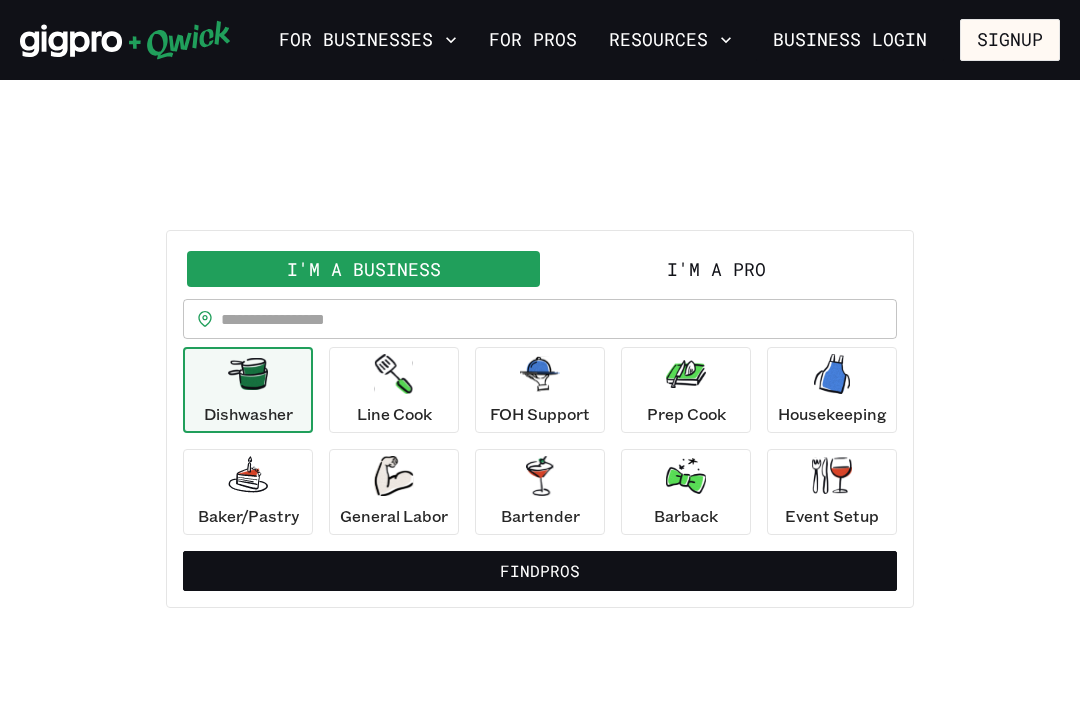 scroll, scrollTop: 18, scrollLeft: 0, axis: vertical 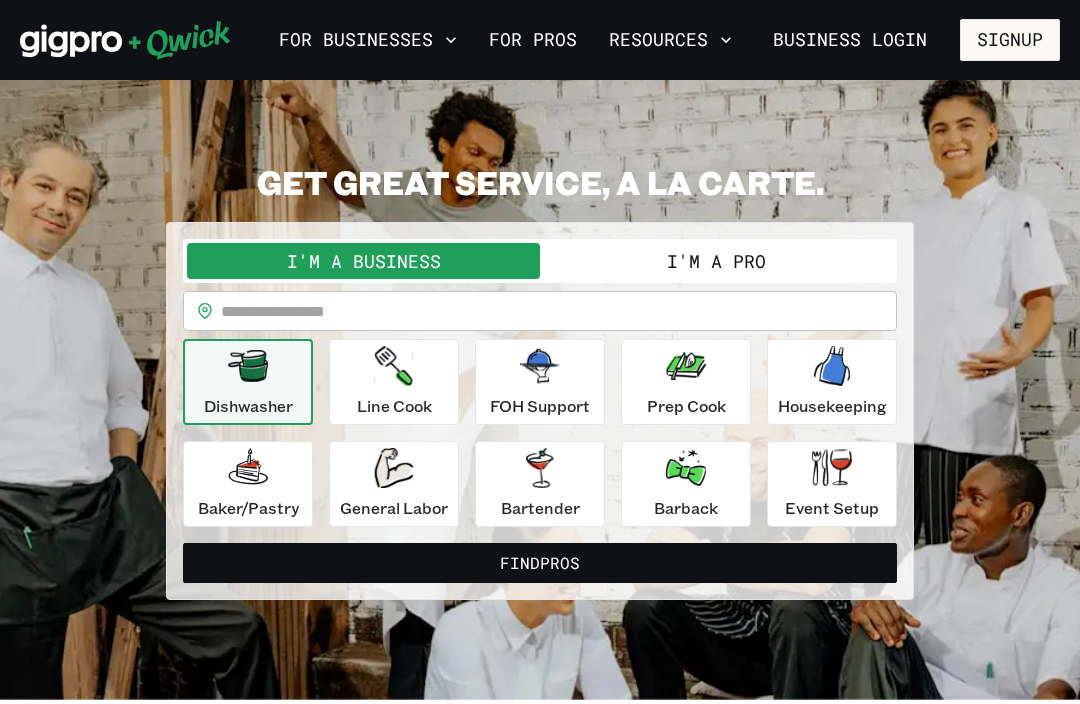 click at bounding box center [559, 311] 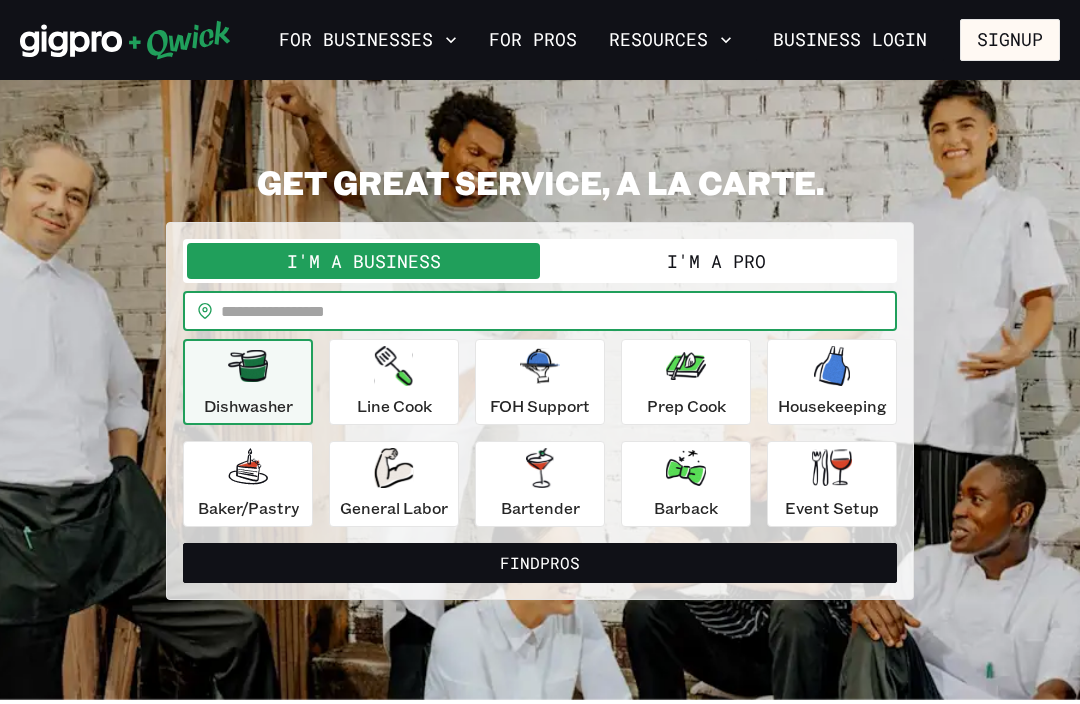 scroll, scrollTop: 17, scrollLeft: 0, axis: vertical 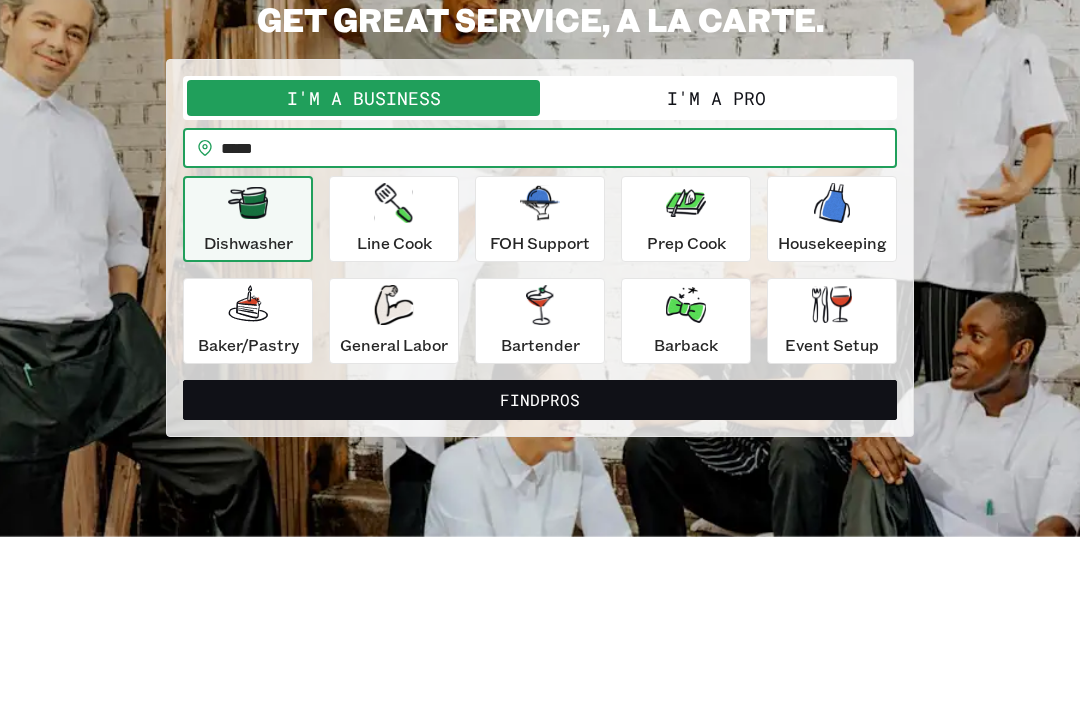 type on "*****" 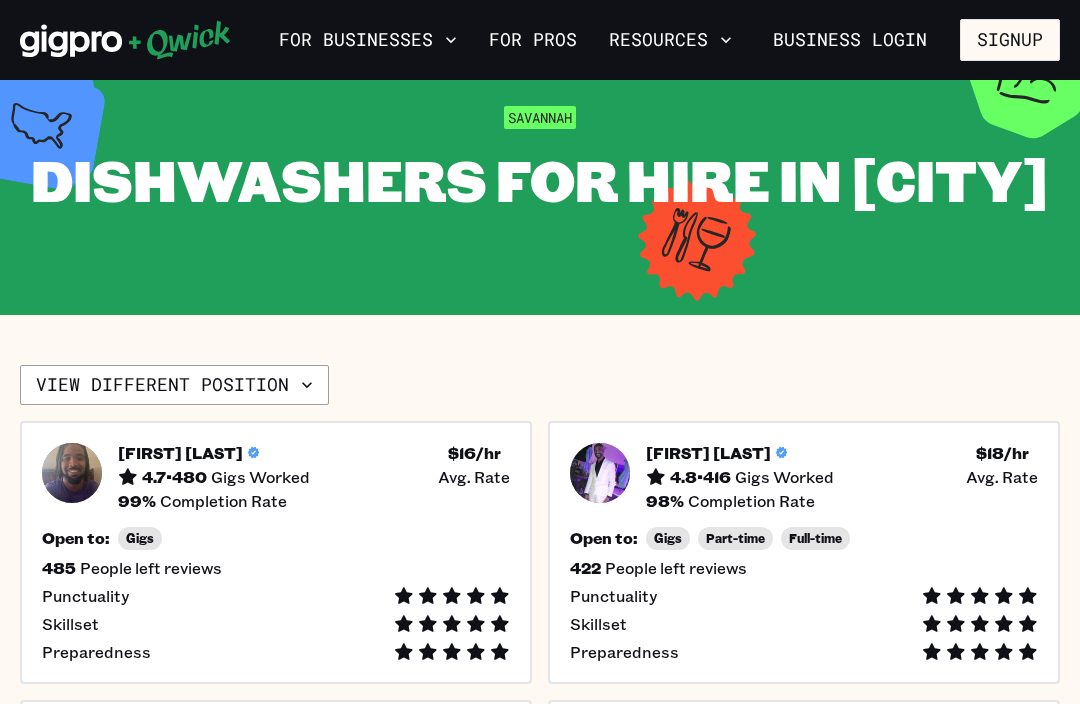 scroll, scrollTop: 0, scrollLeft: 0, axis: both 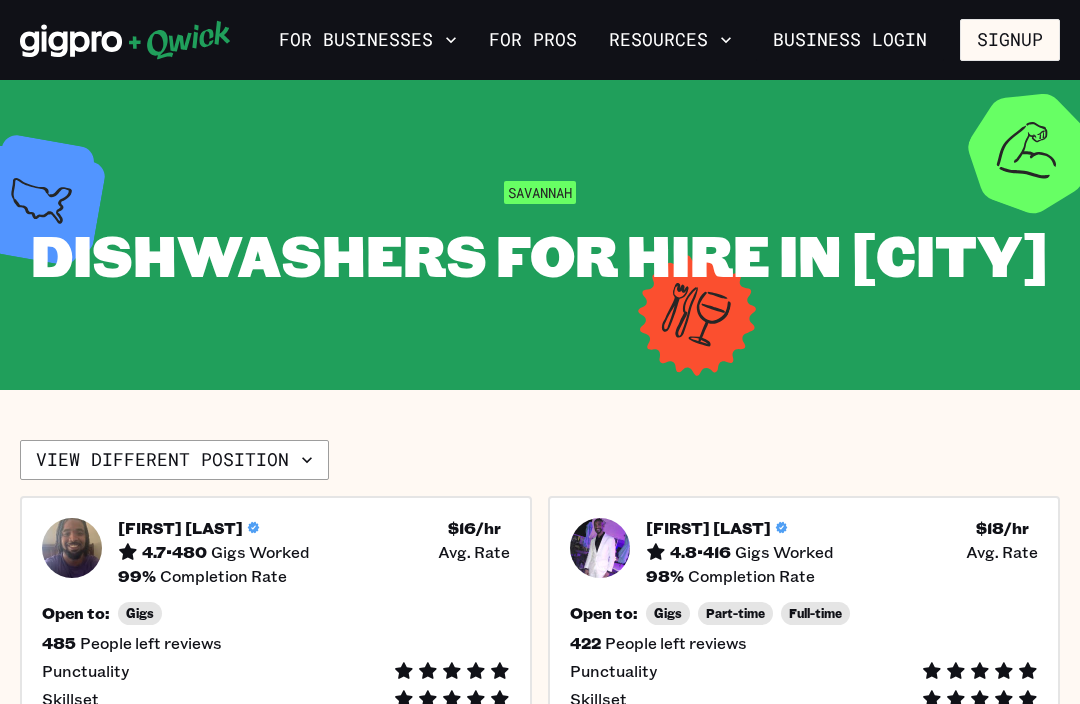 click on "For Pros" at bounding box center [533, 40] 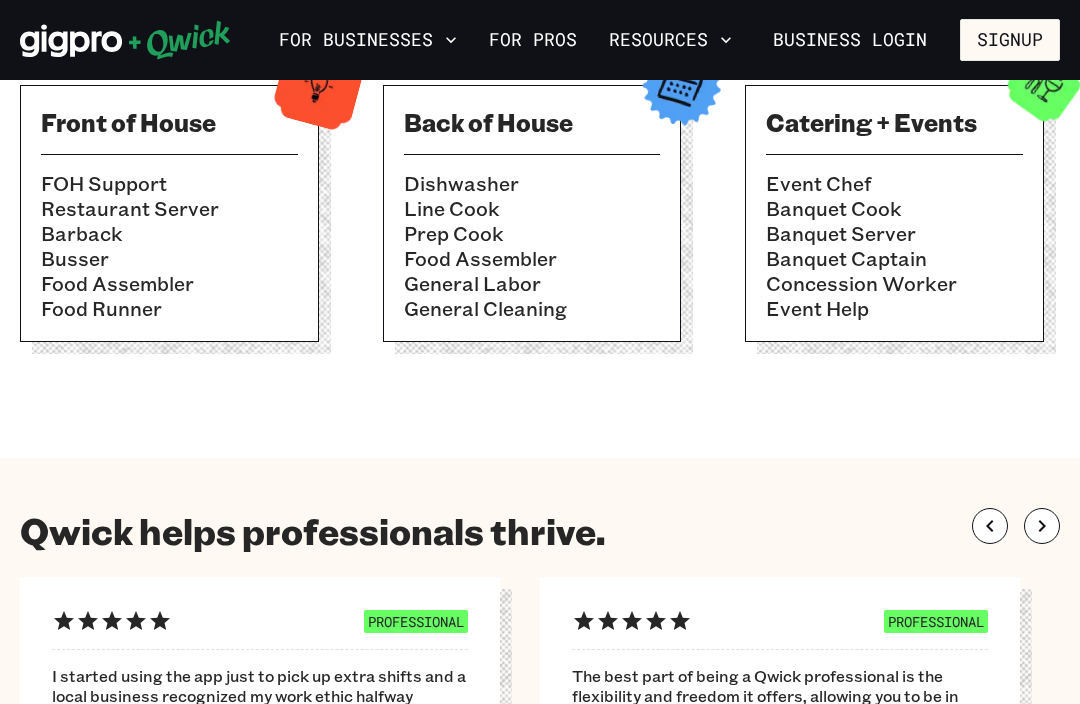 scroll, scrollTop: 820, scrollLeft: 0, axis: vertical 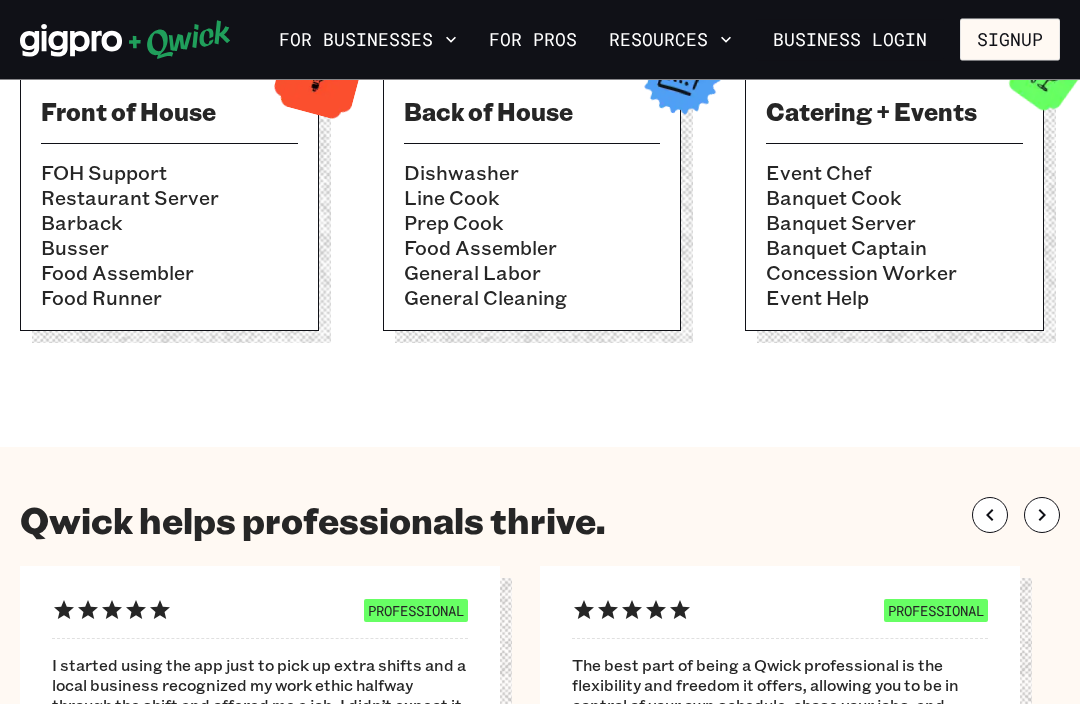 click on "Barback" at bounding box center [169, 223] 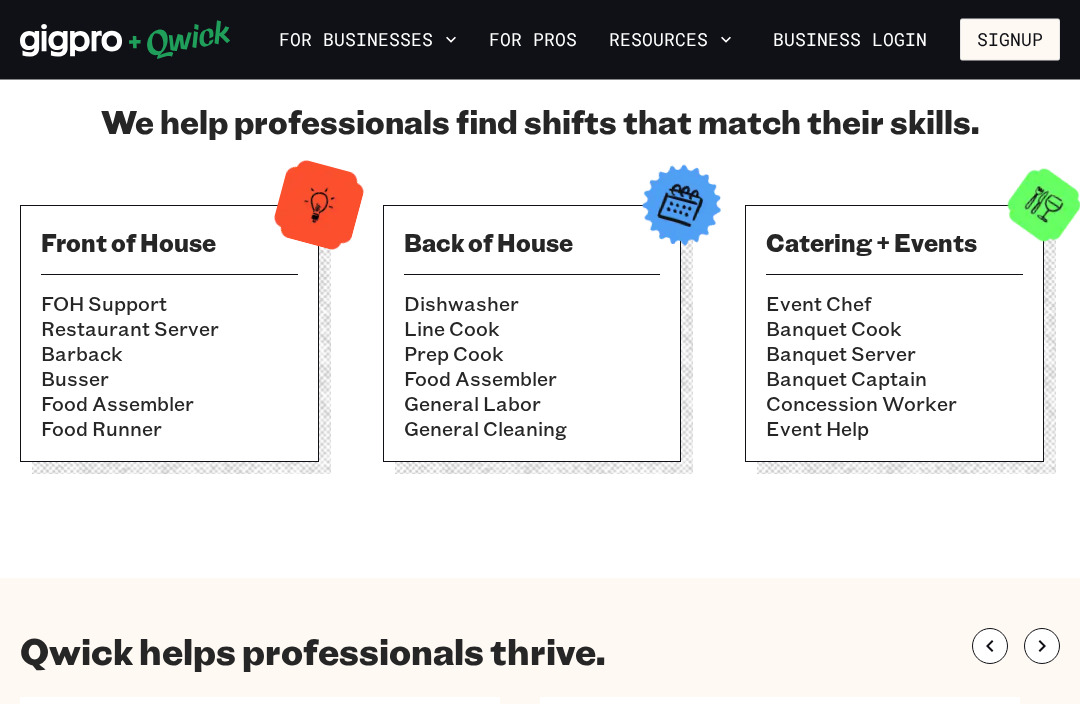 scroll, scrollTop: 639, scrollLeft: 0, axis: vertical 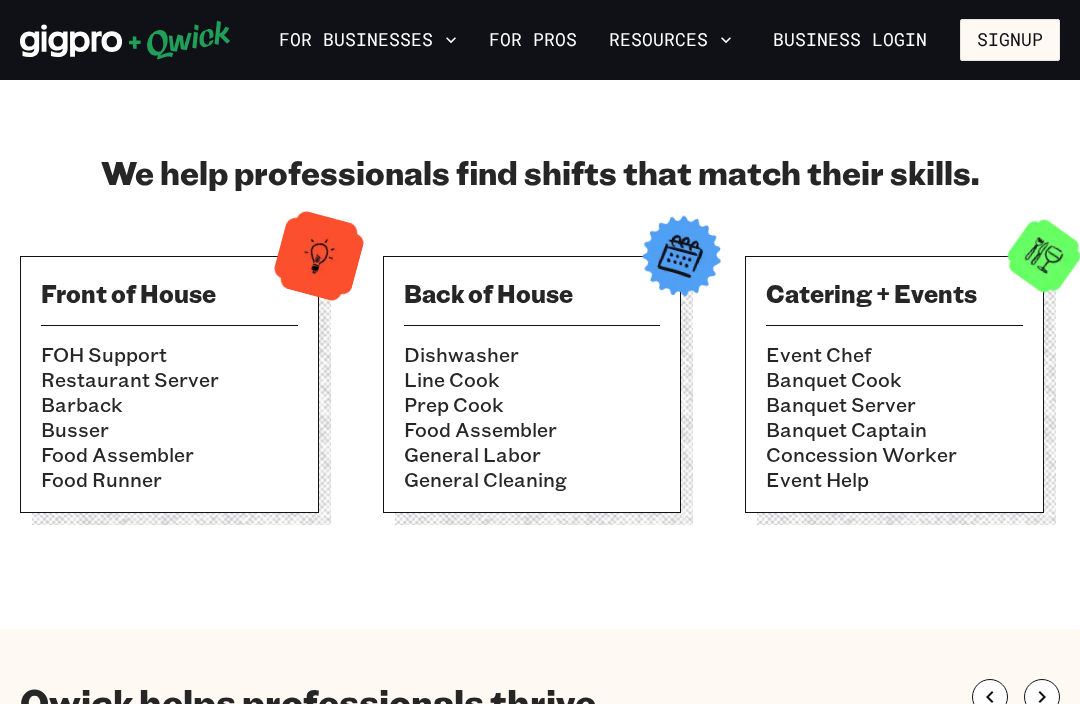 click on "Front of House" at bounding box center (169, 293) 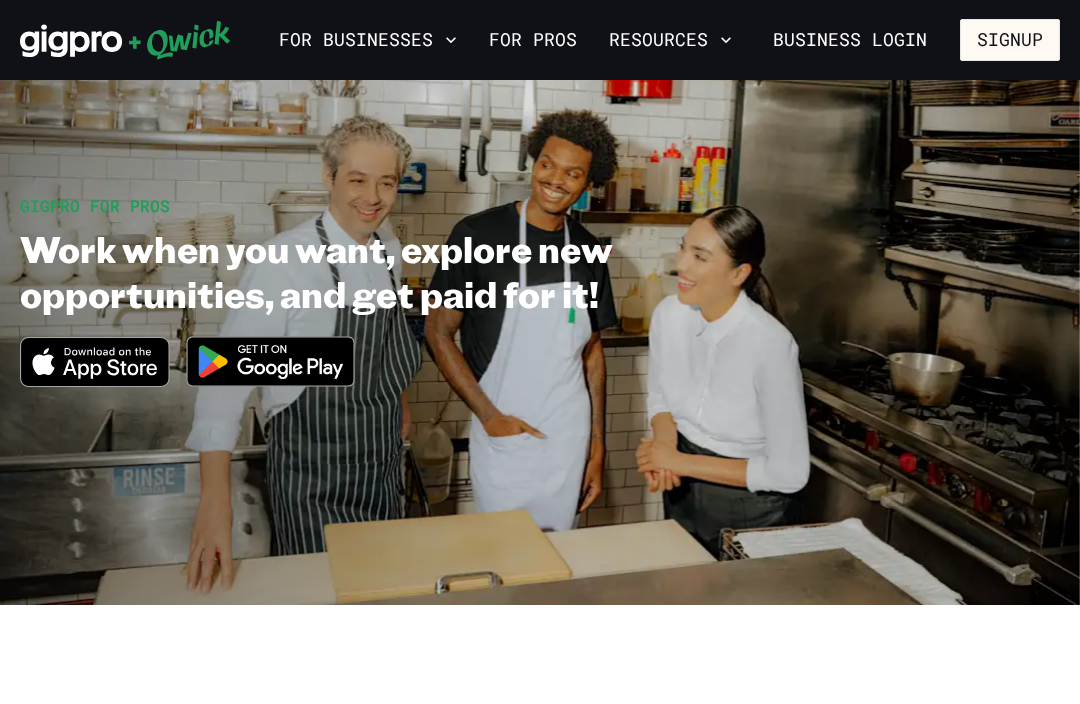 scroll, scrollTop: 0, scrollLeft: 0, axis: both 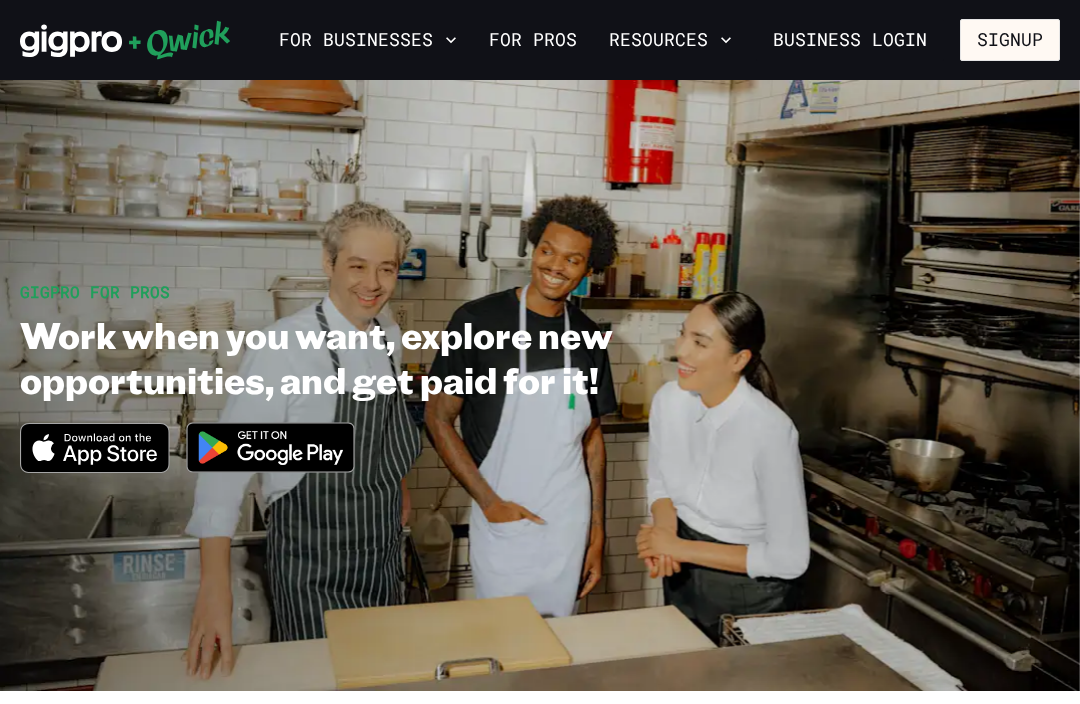 click on "Resources" at bounding box center [670, 40] 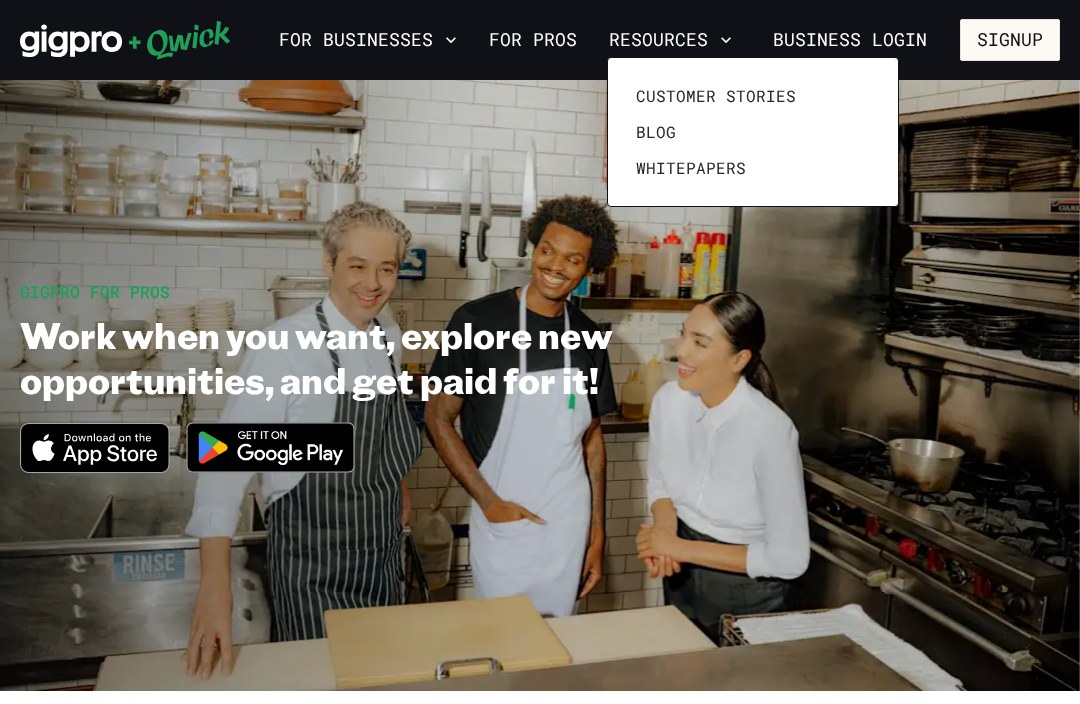 click at bounding box center [540, 352] 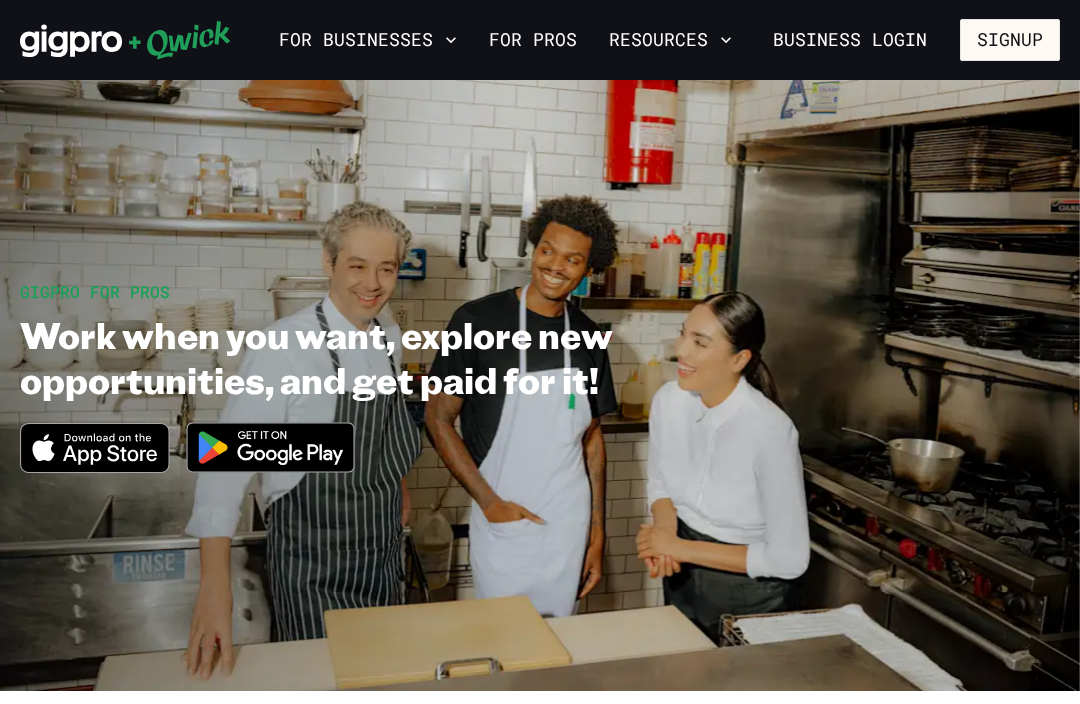 click on "For Businesses" at bounding box center [368, 40] 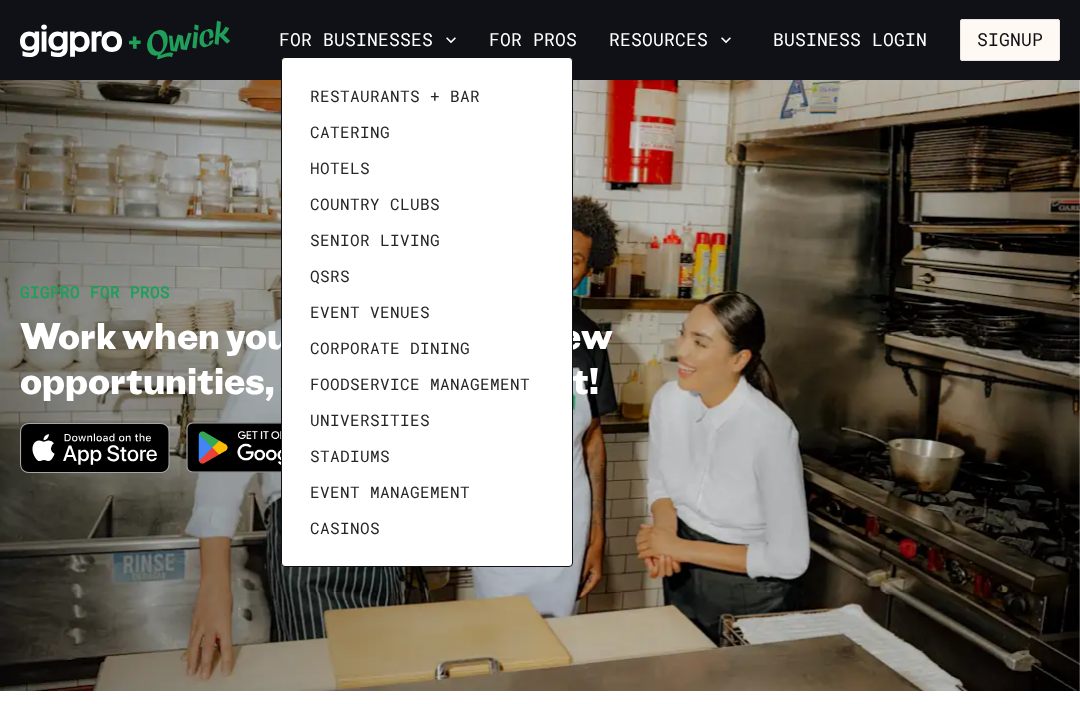 click on "Restaurants + Bar Catering Hotels Country Clubs Senior Living QSRs Event Venues Corporate Dining Foodservice Management Universities  Stadiums Event Management Casinos" at bounding box center [427, 312] 